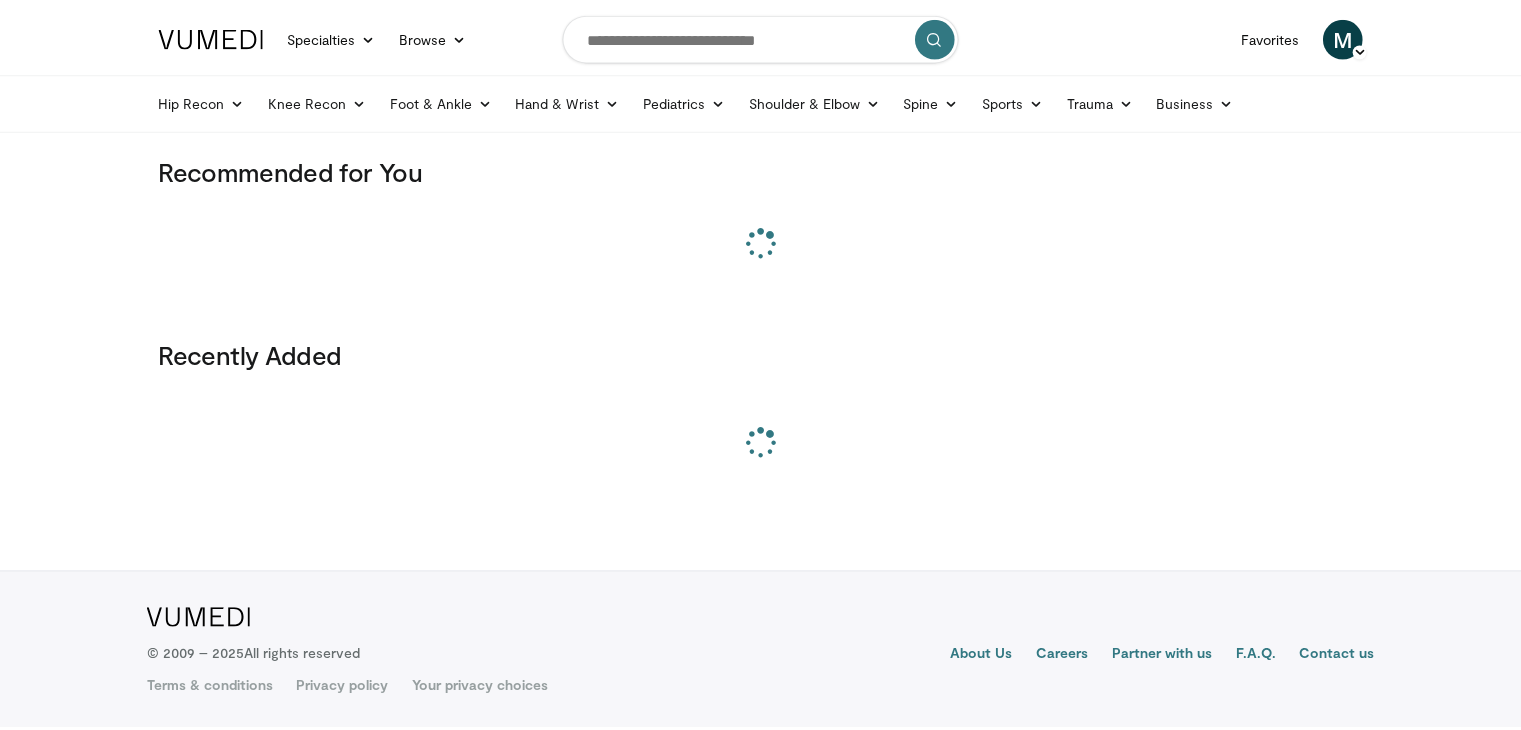scroll, scrollTop: 0, scrollLeft: 0, axis: both 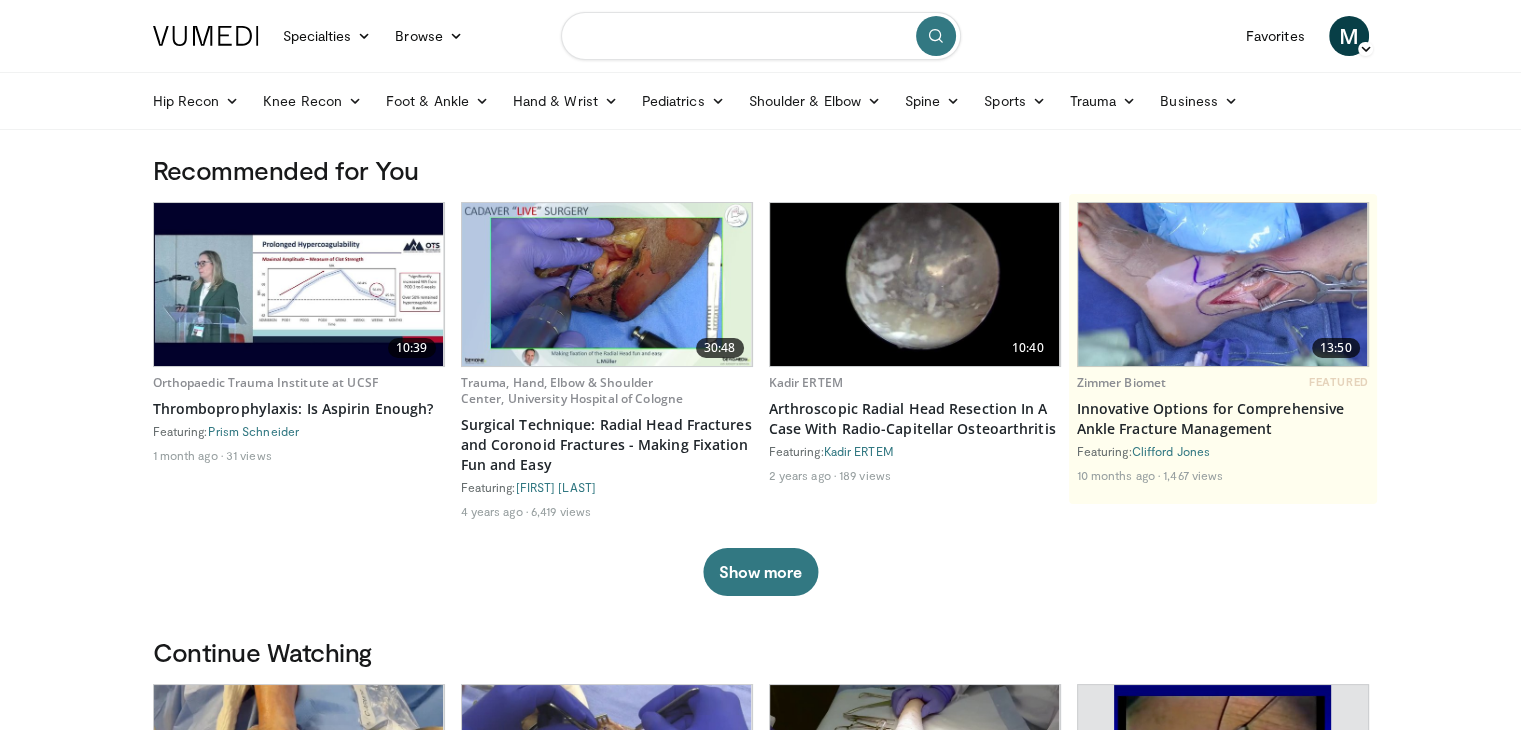 click at bounding box center [761, 36] 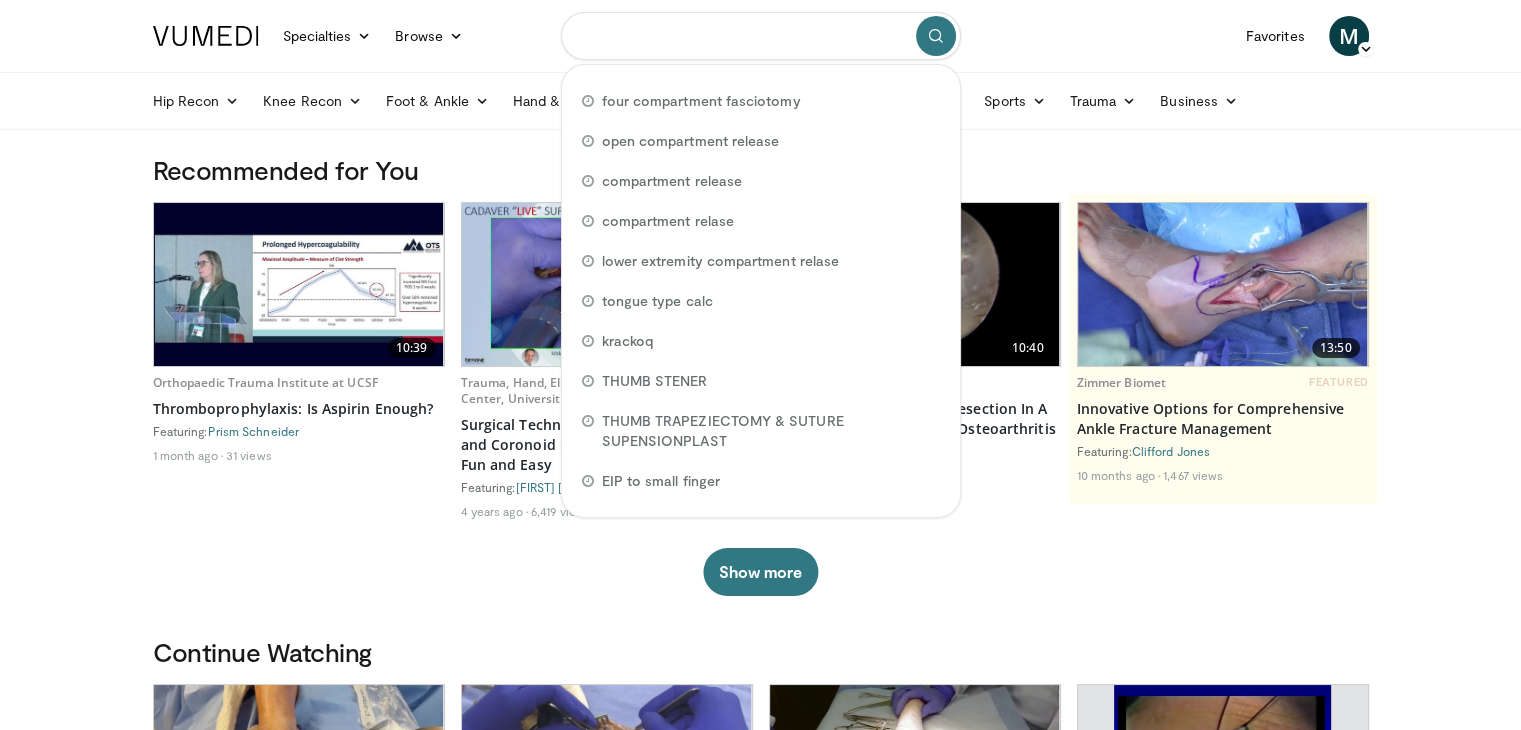 type on "*" 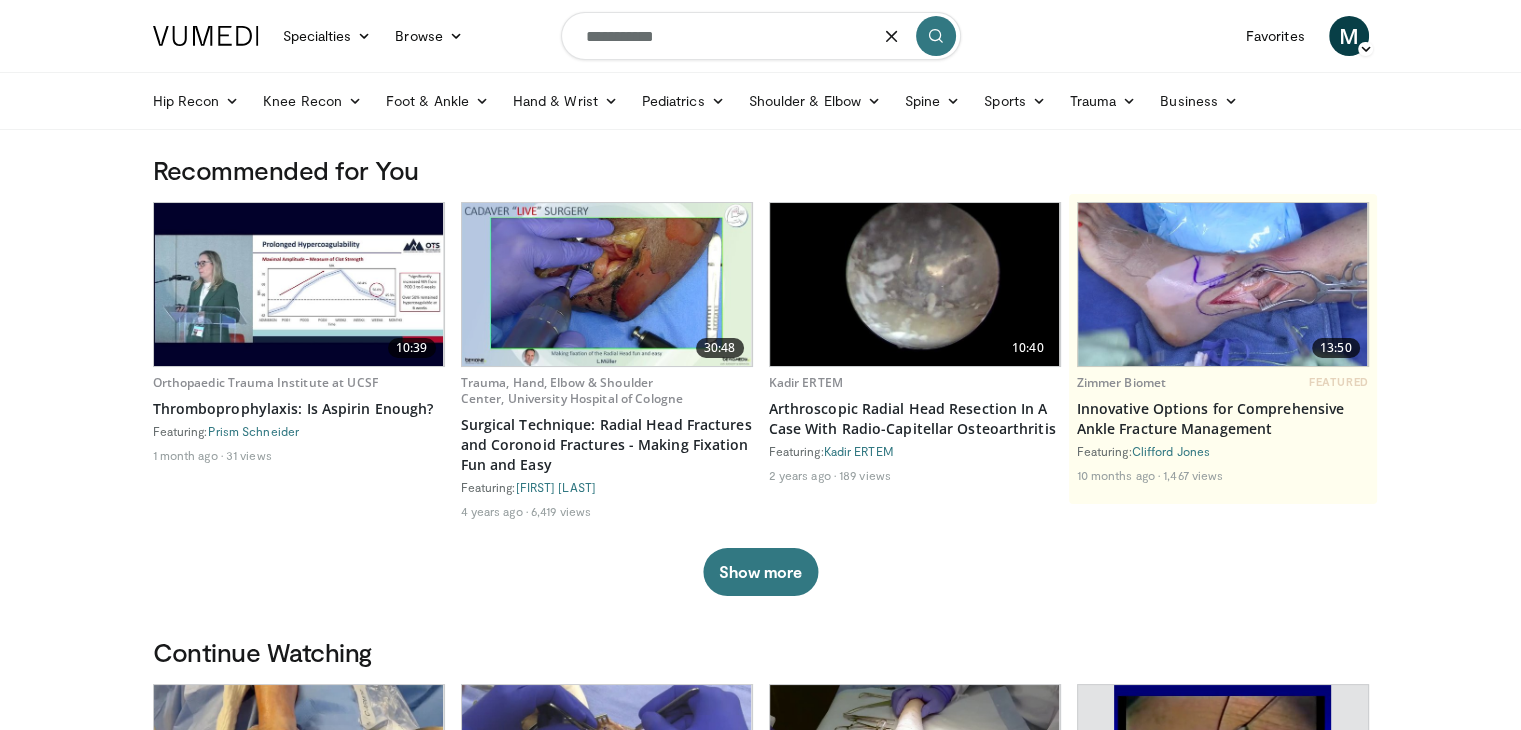 type on "**********" 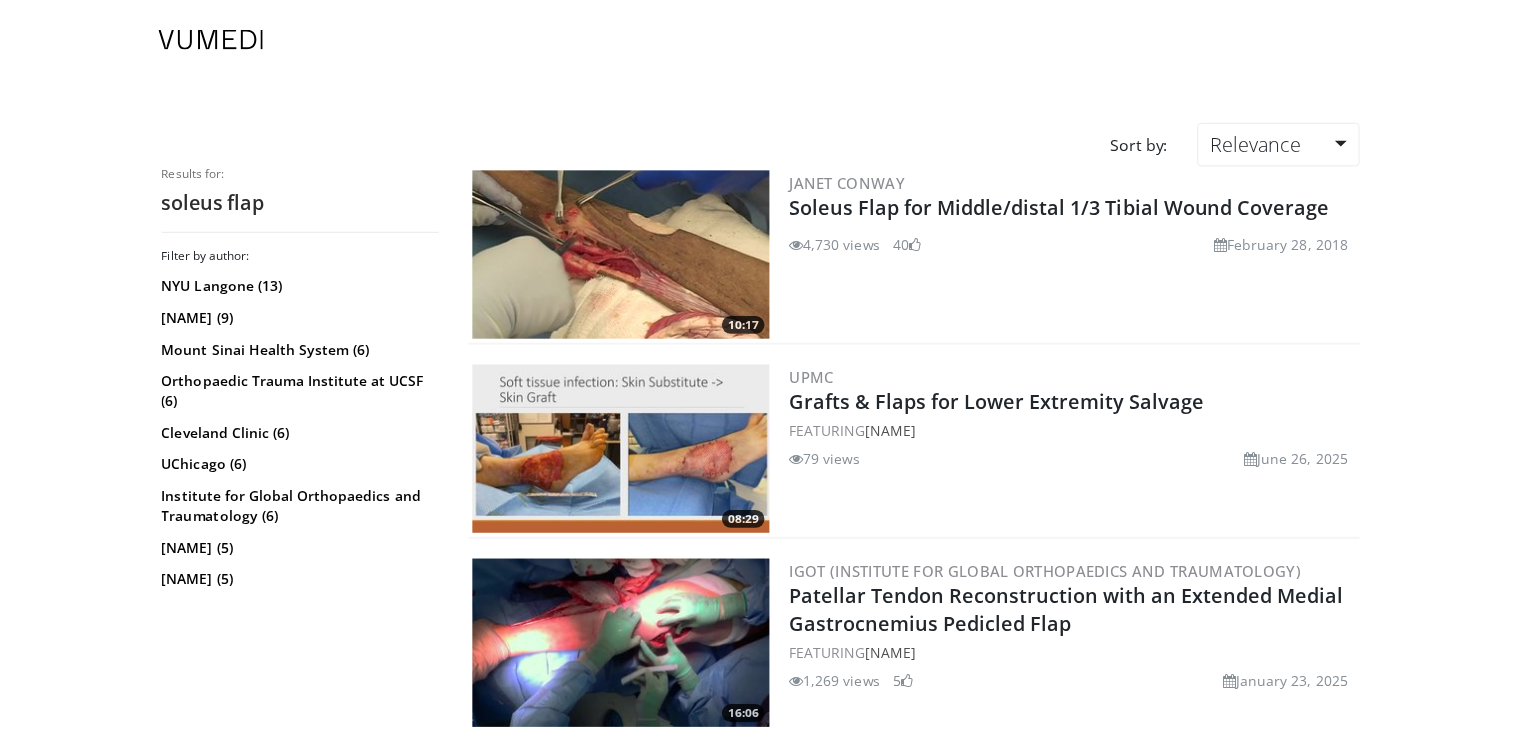 scroll, scrollTop: 0, scrollLeft: 0, axis: both 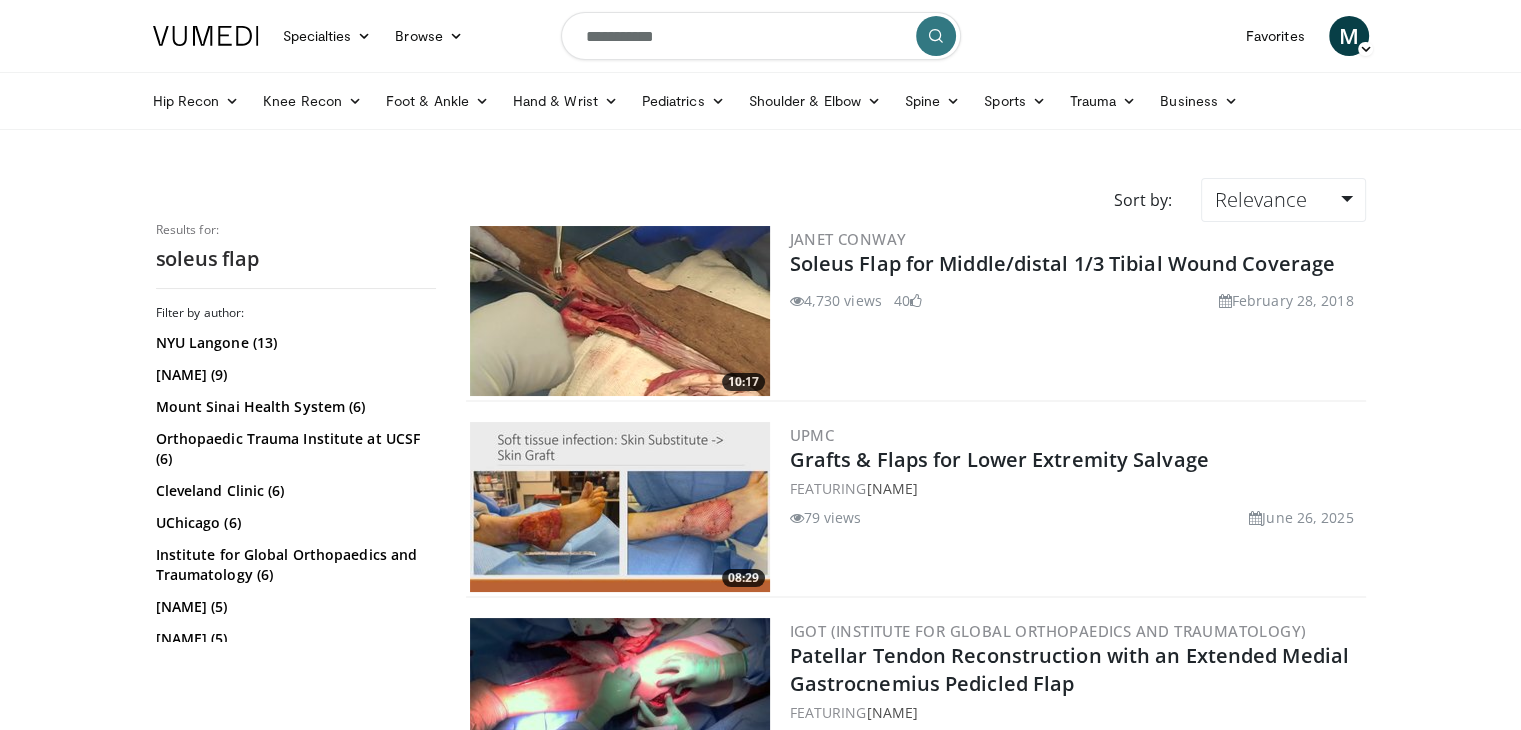 click at bounding box center (620, 311) 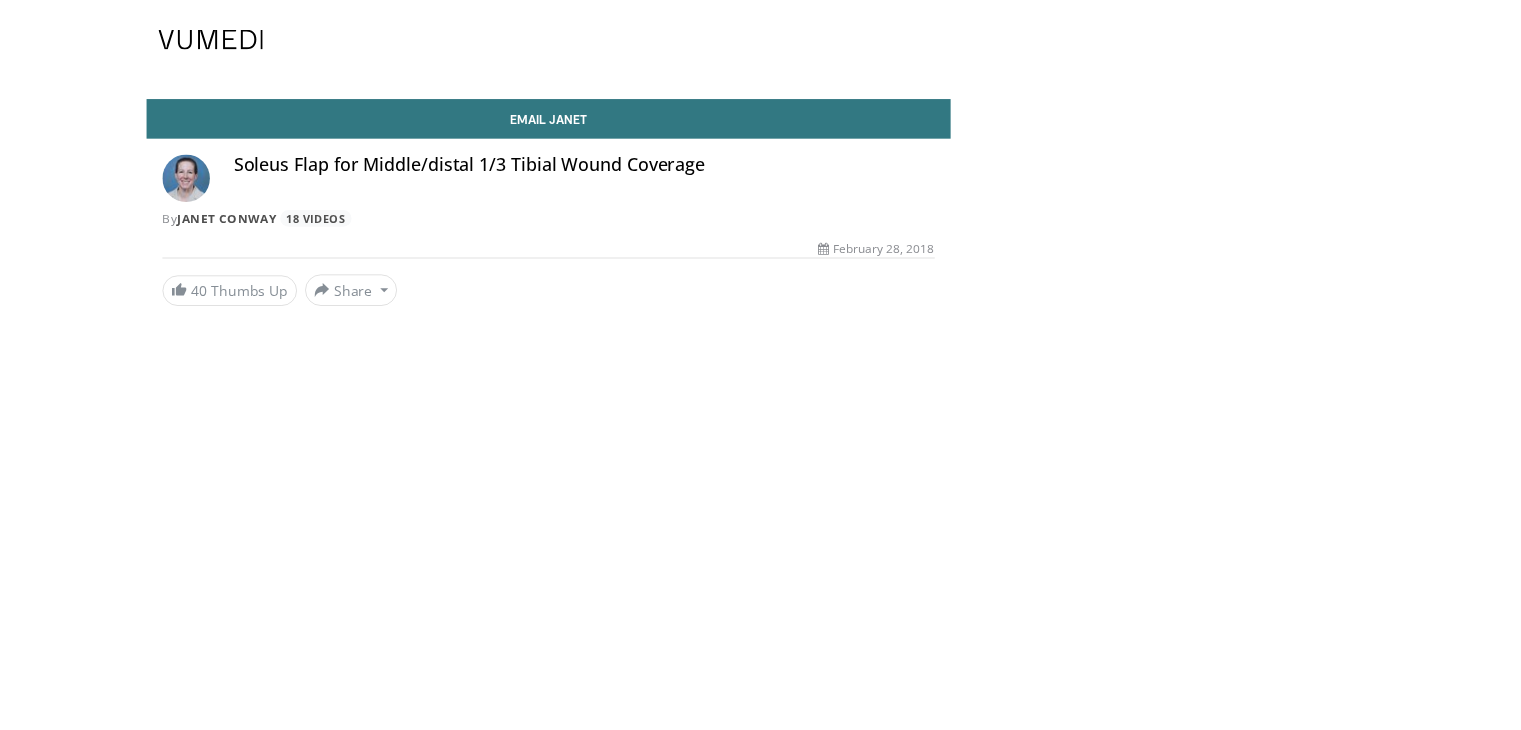 scroll, scrollTop: 0, scrollLeft: 0, axis: both 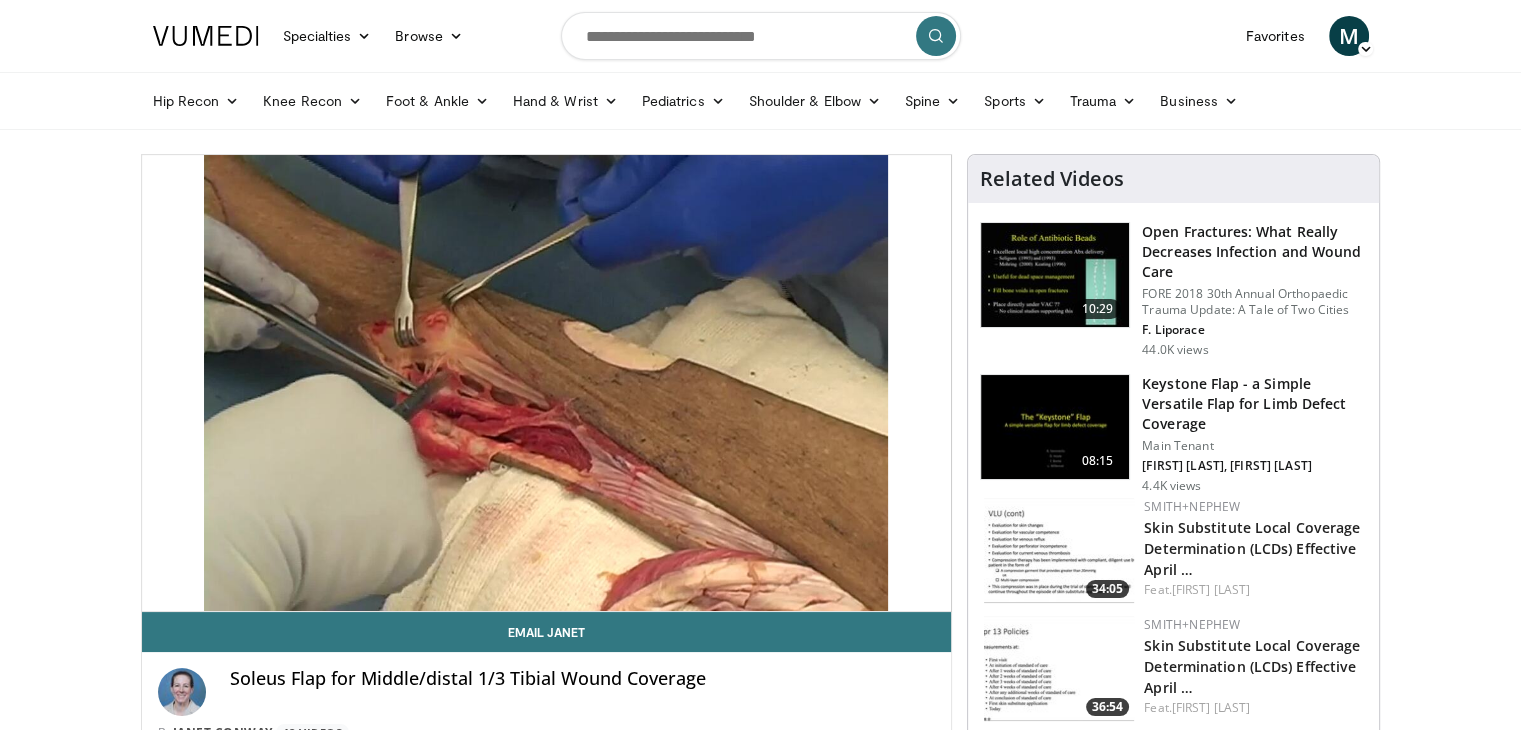 click on "Specialties
Adult & Family Medicine
Allergy, Asthma, Immunology
Anesthesiology
Cardiology
Dental
Dermatology
Endocrinology
Gastroenterology & Hepatology
General Surgery
Hematology & Oncology
Infectious Disease
Nephrology
Neurology
Neurosurgery
Obstetrics & Gynecology
Ophthalmology
Oral Maxillofacial
Orthopaedics
Otolaryngology
Pediatrics
Plastic Surgery
Podiatry
Psychiatry
Pulmonology
Radiation Oncology
Radiology
Rheumatology
Urology" at bounding box center [760, 1455] 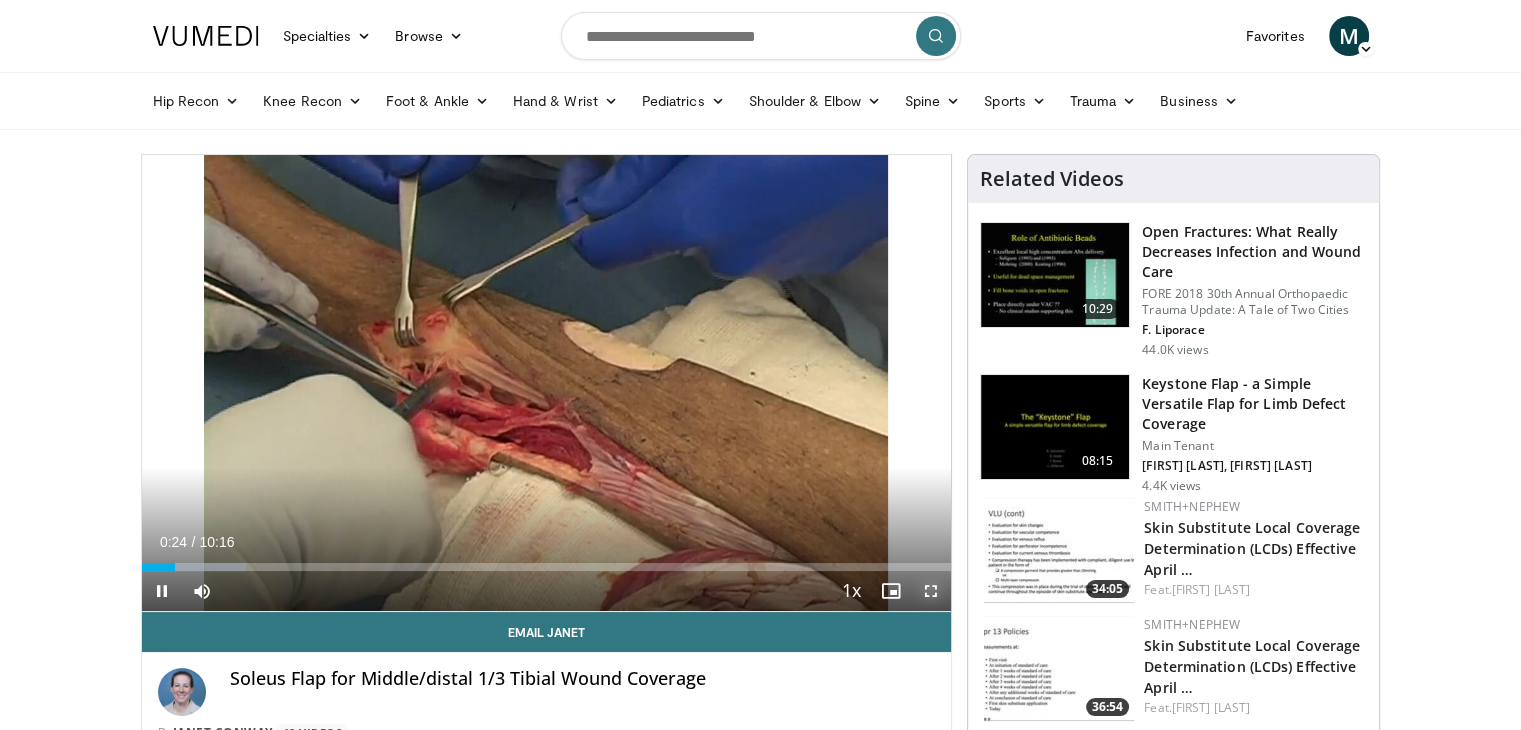click at bounding box center [931, 591] 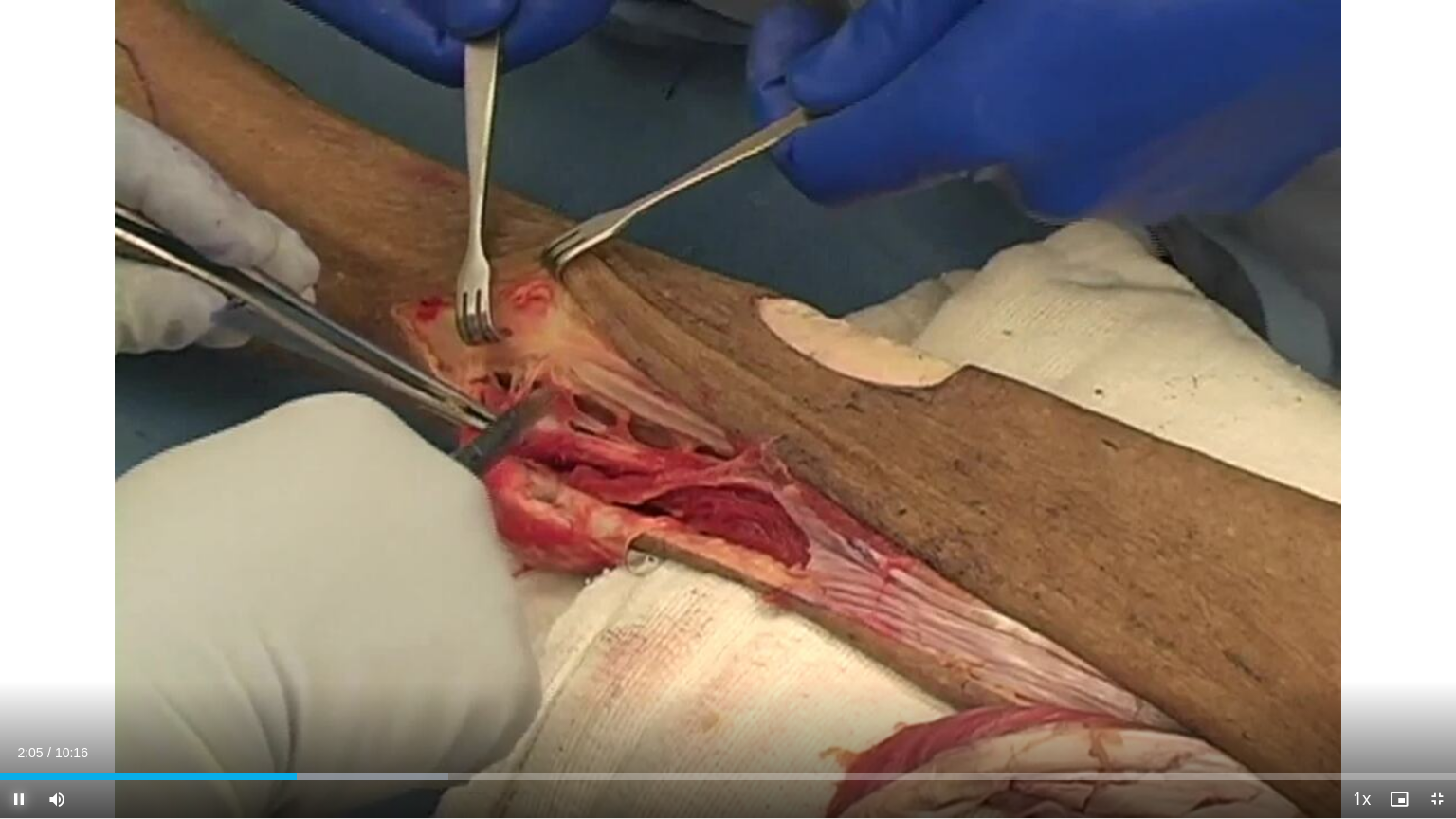 click at bounding box center [19, 799] 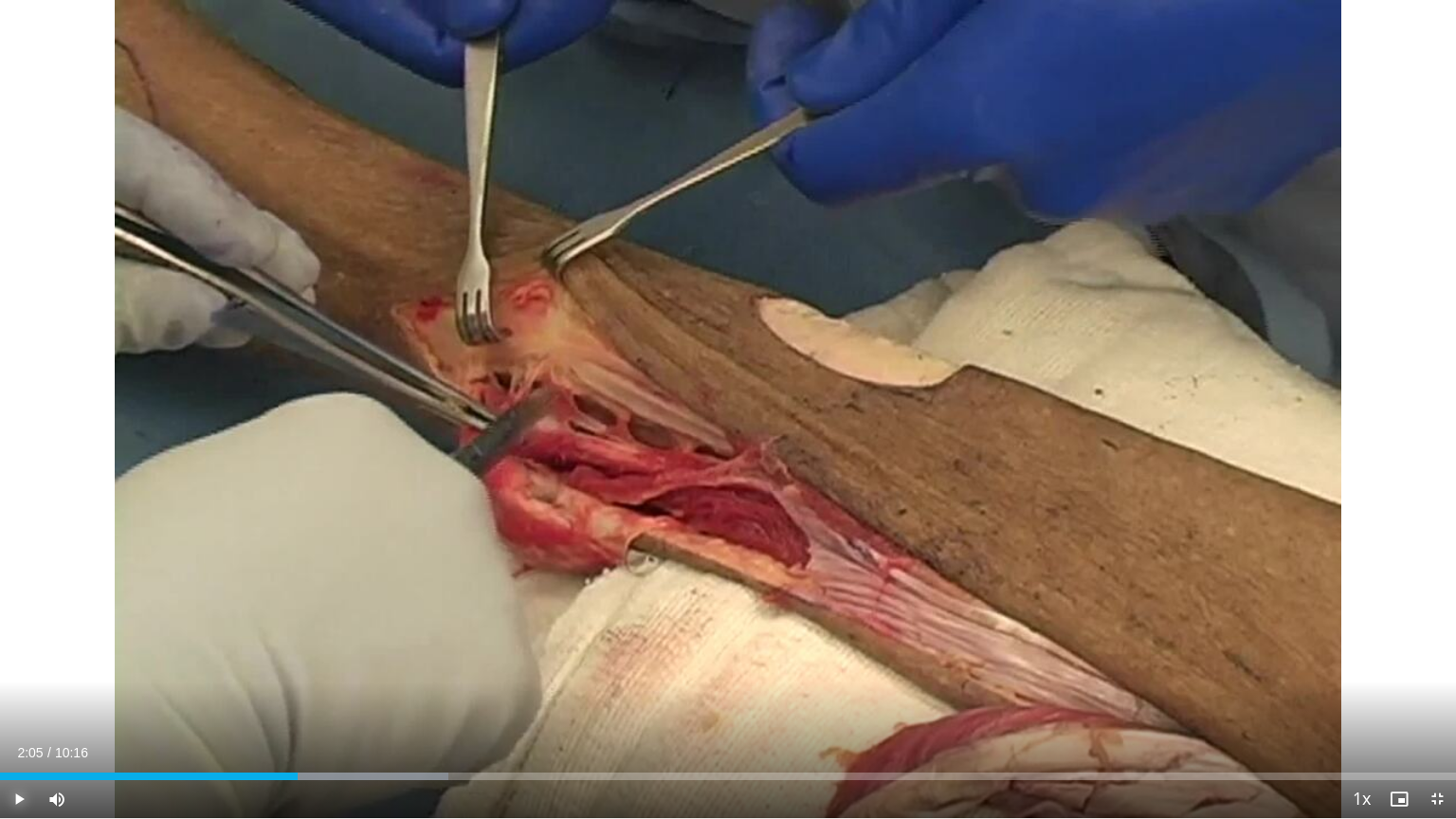 click at bounding box center (19, 799) 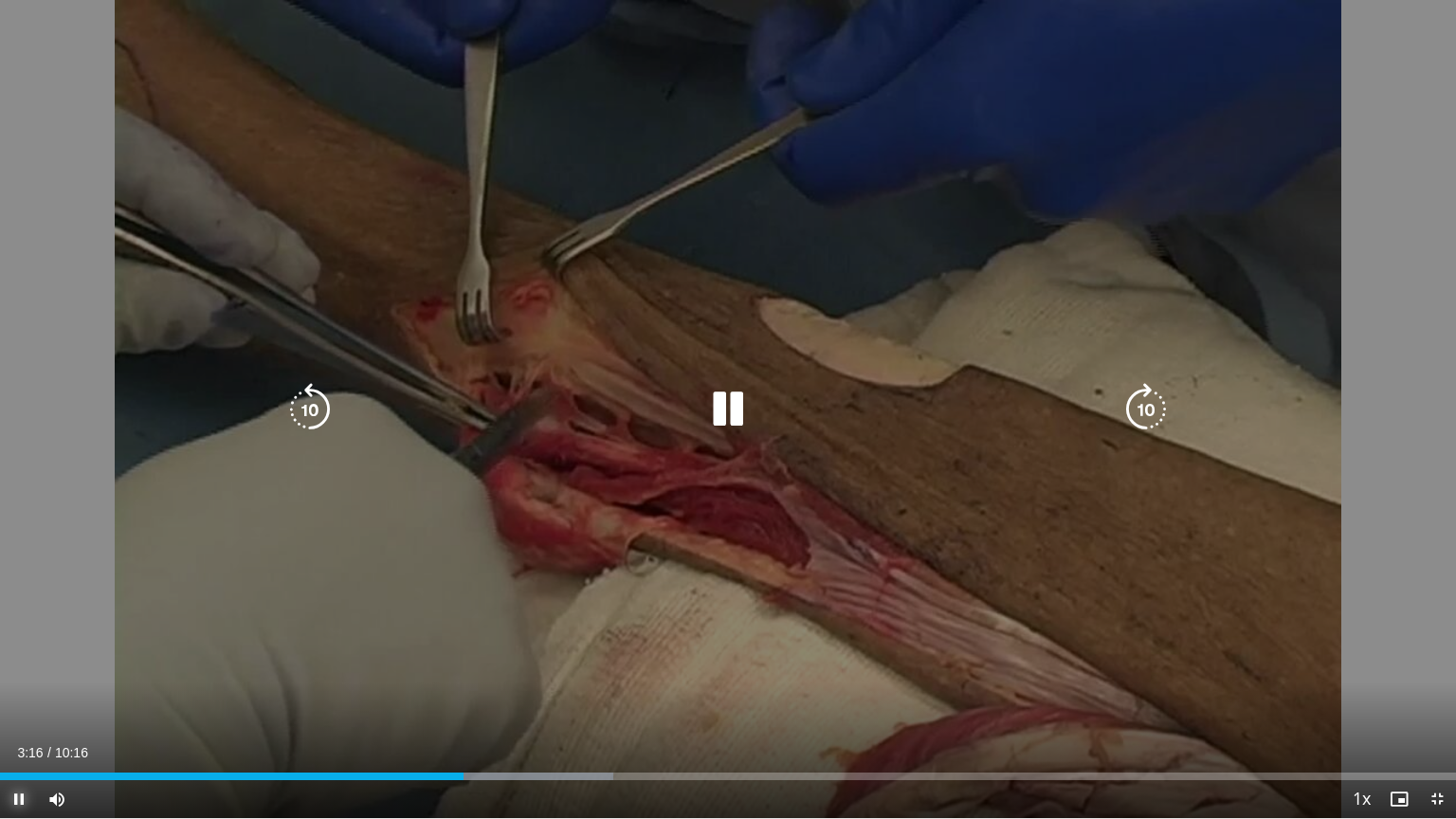 click at bounding box center (19, 799) 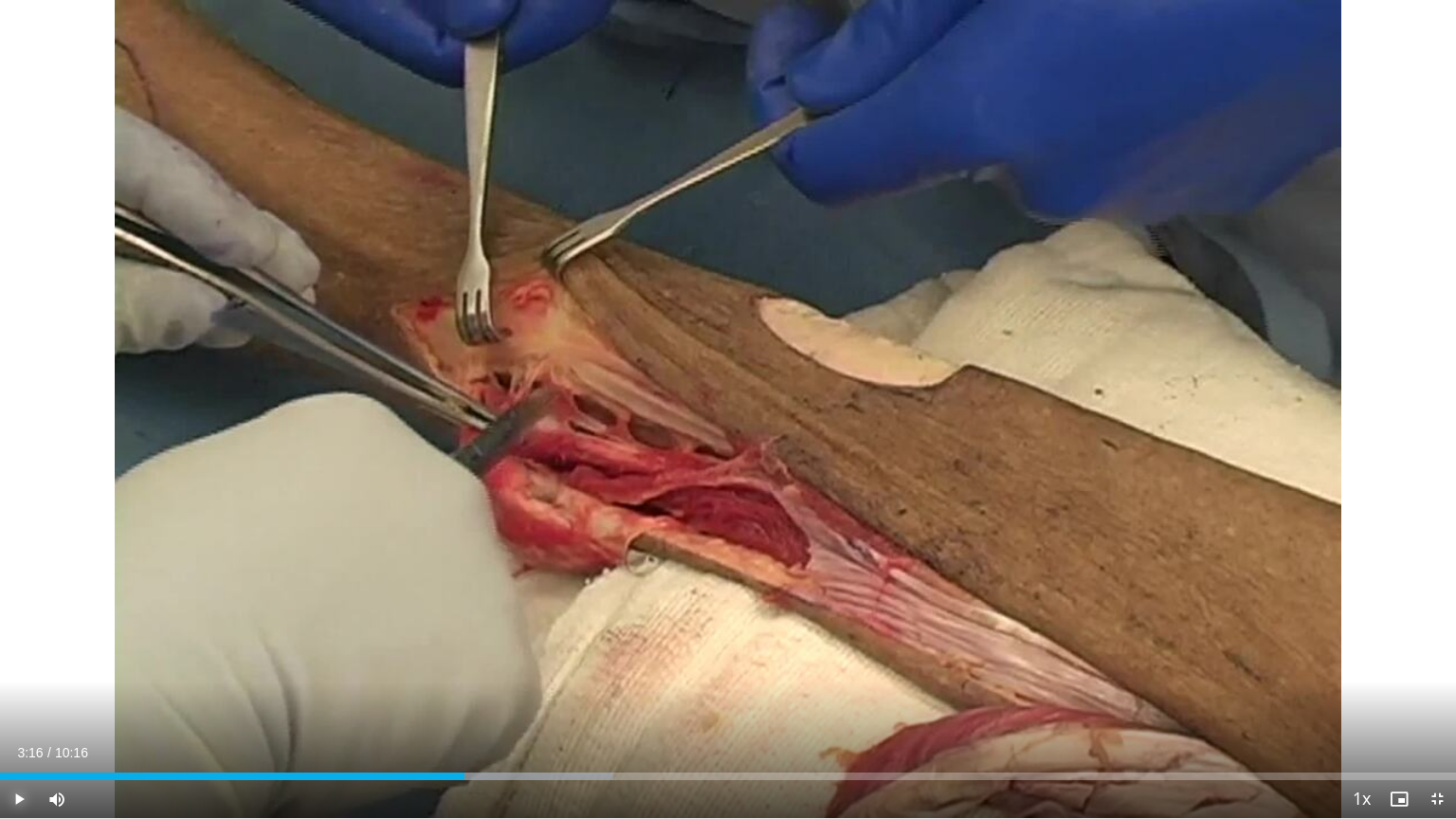 click at bounding box center [19, 799] 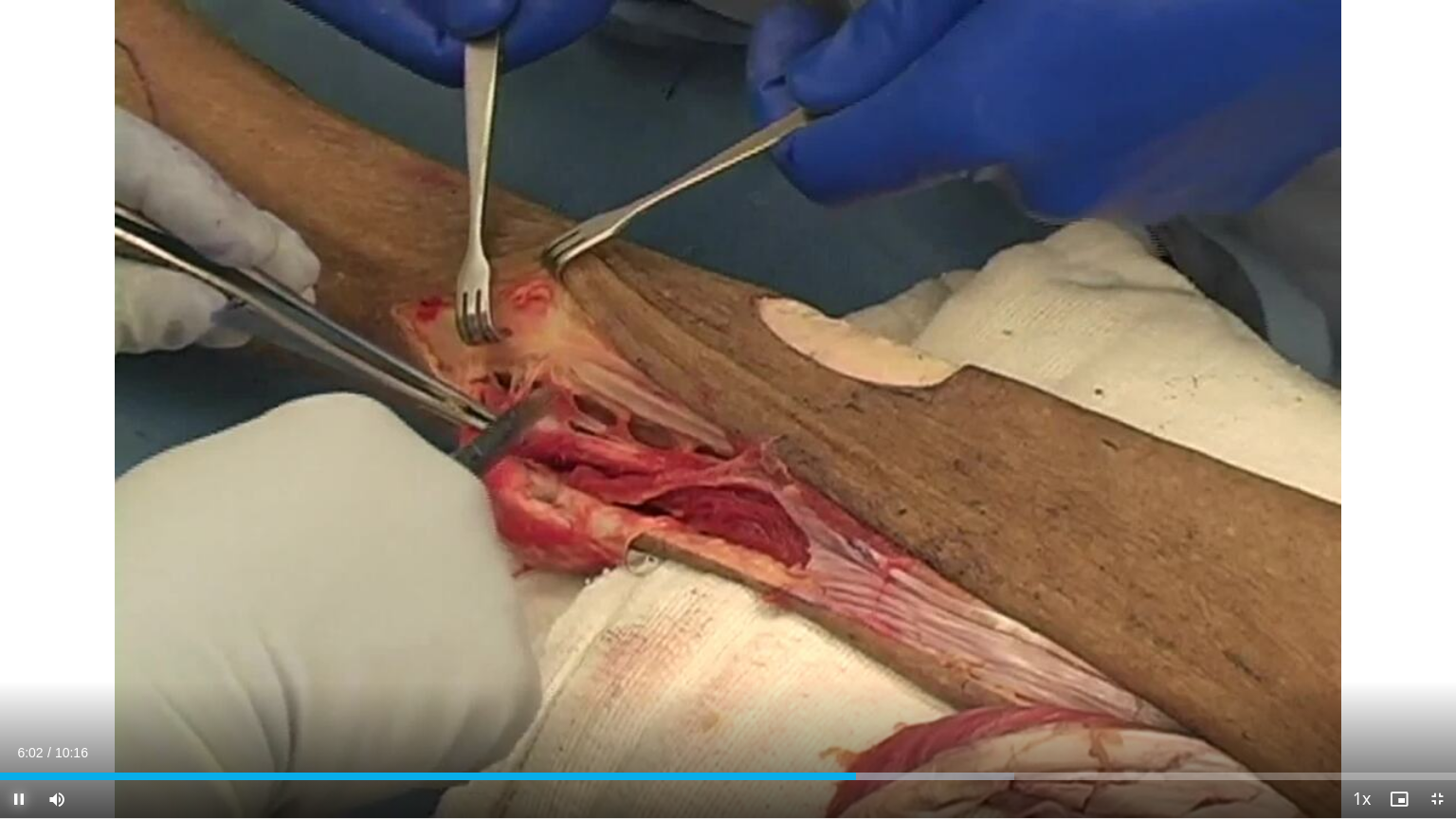 click at bounding box center [19, 799] 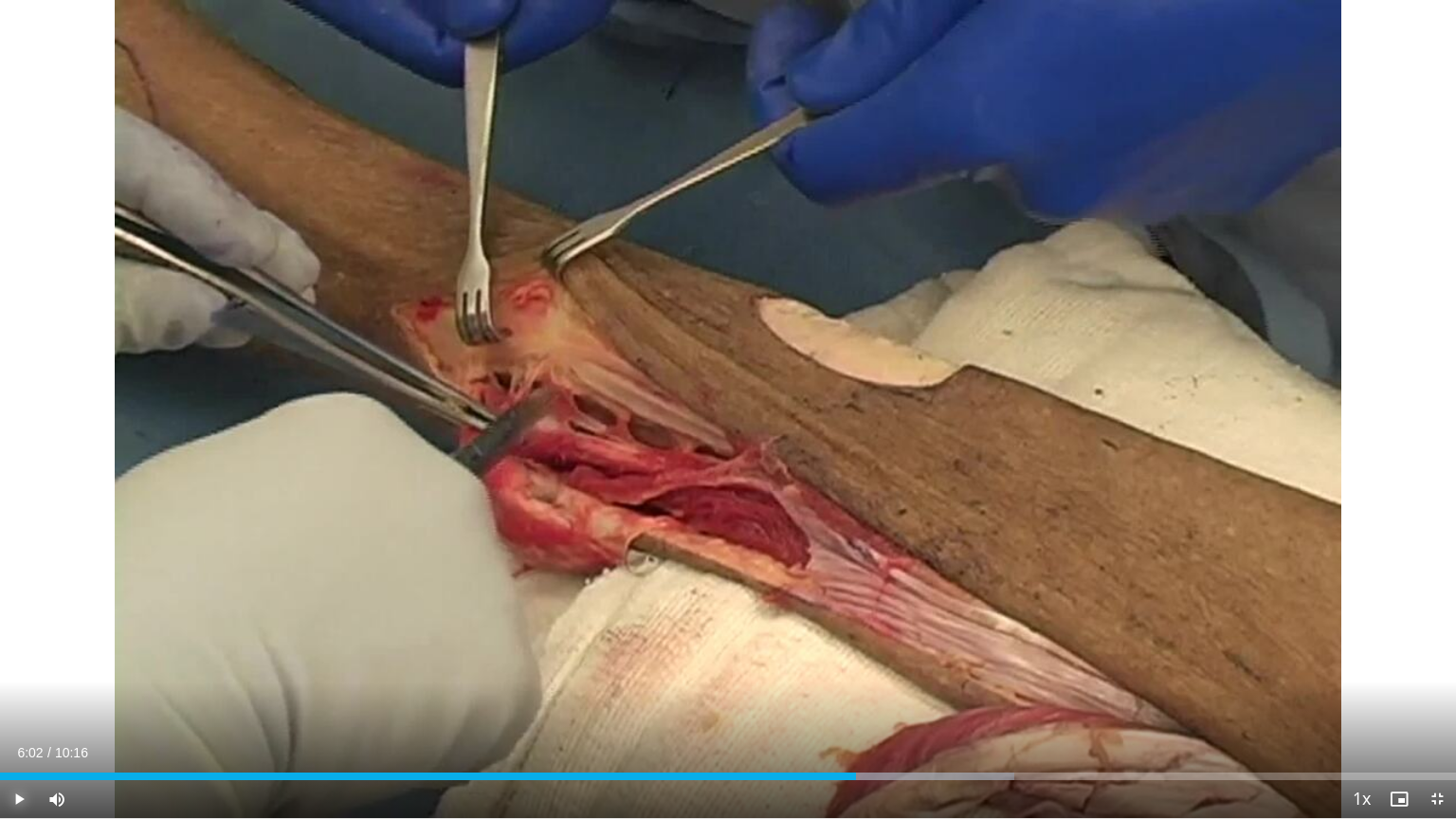 click at bounding box center [19, 799] 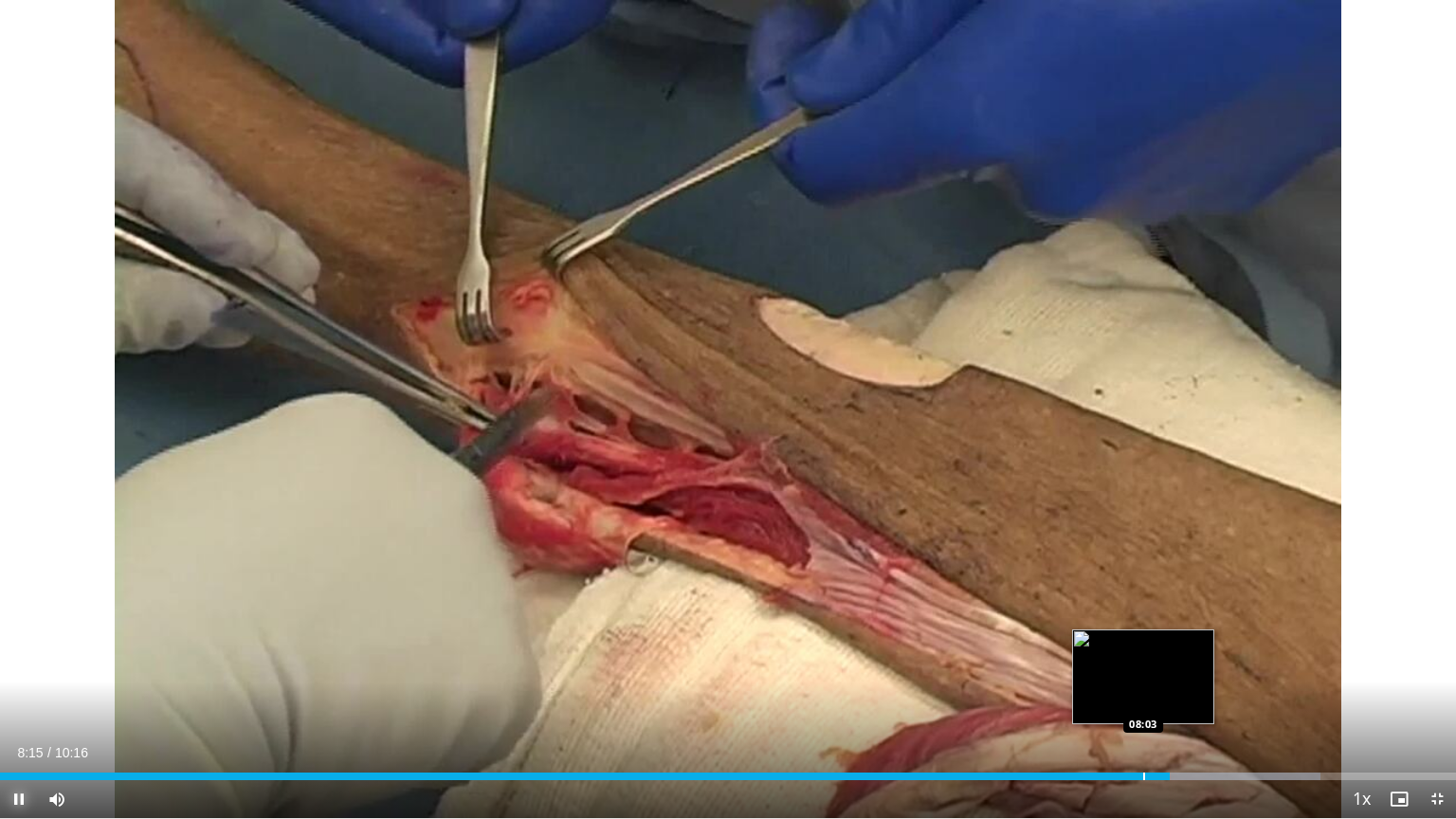 click on "Loaded :  90.72% 08:15 08:03" at bounding box center [728, 776] 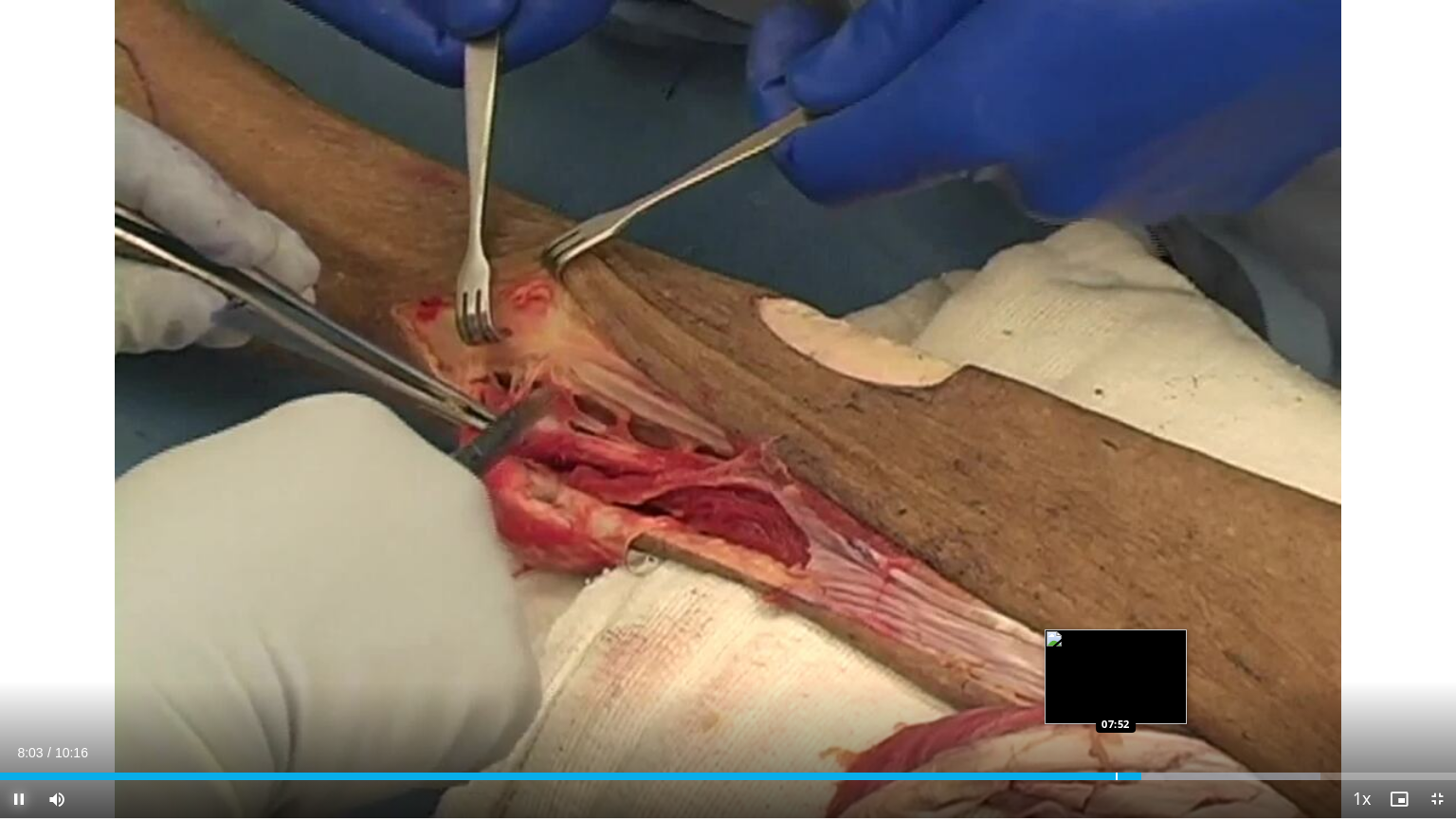 click on "Loaded :  90.72% 08:03 07:52" at bounding box center [728, 776] 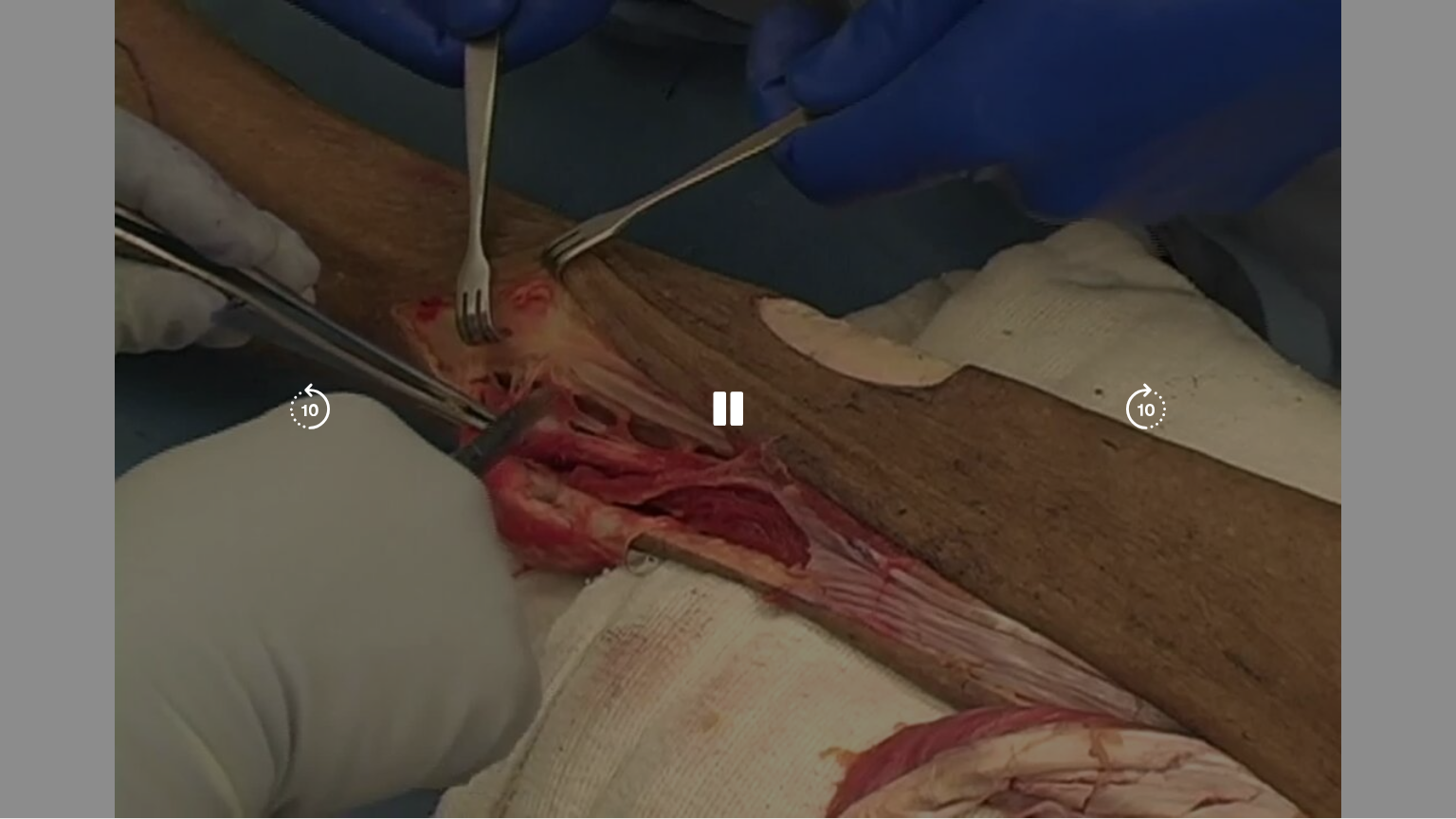 click on "10 seconds
Tap to unmute" at bounding box center [728, 409] 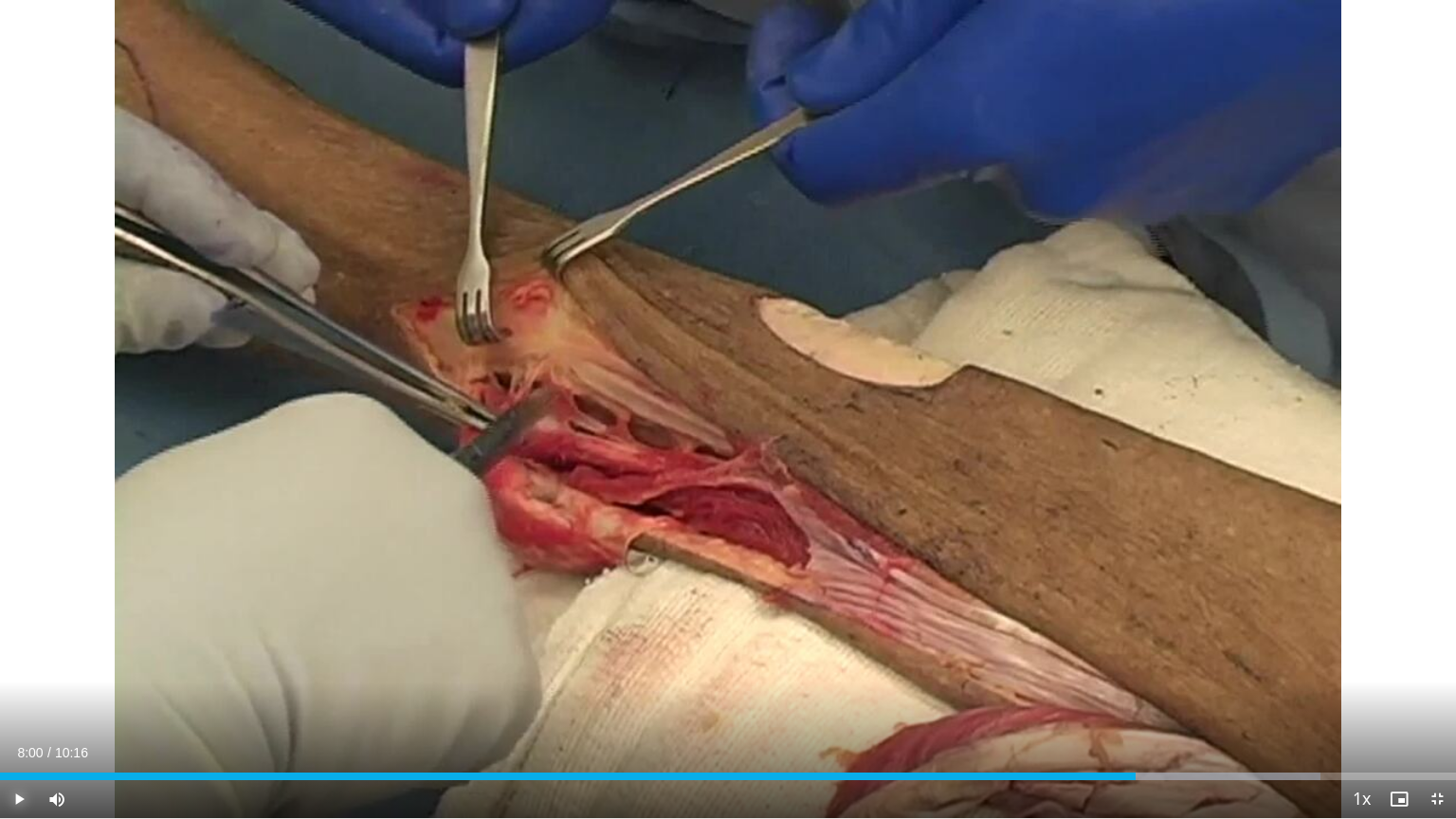 click at bounding box center [19, 799] 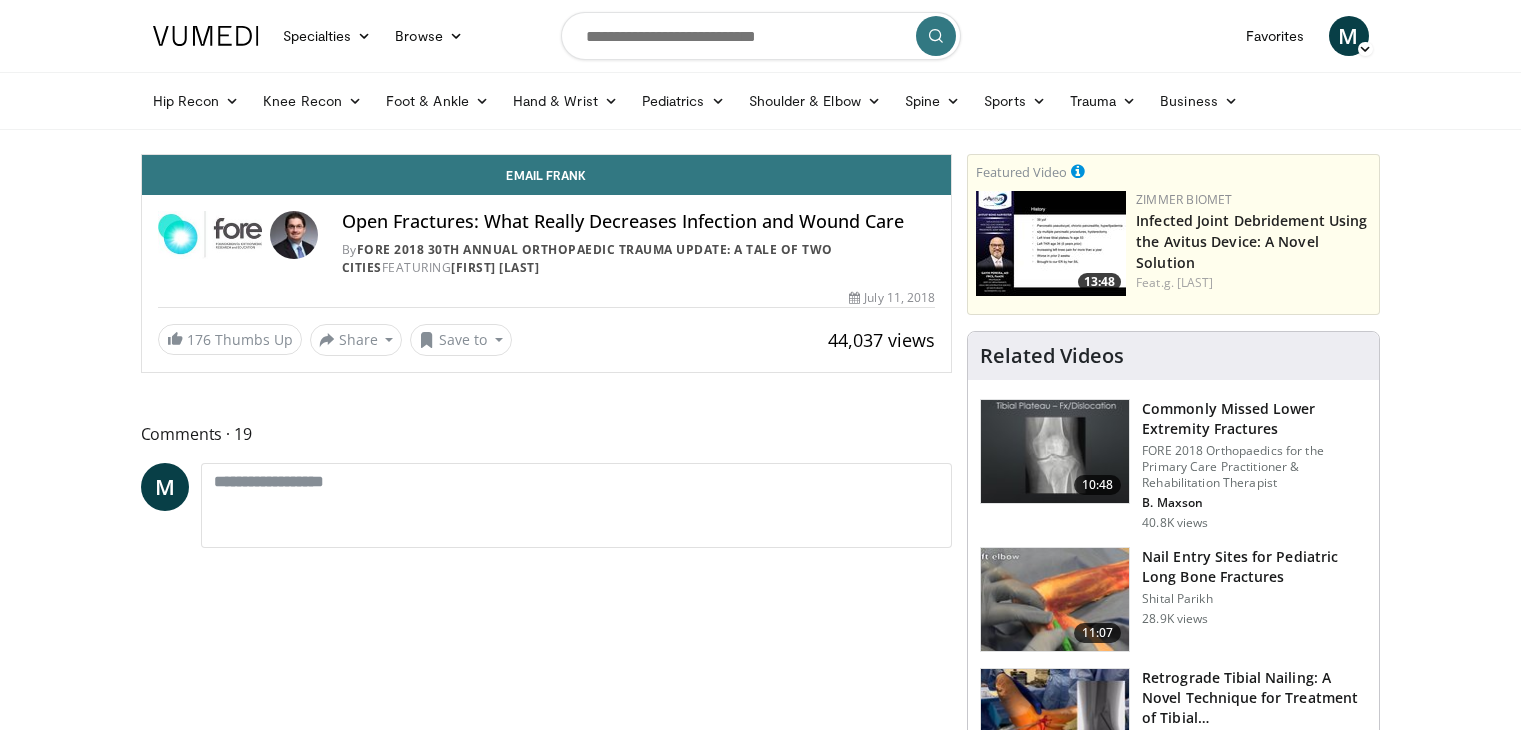 scroll, scrollTop: 0, scrollLeft: 0, axis: both 